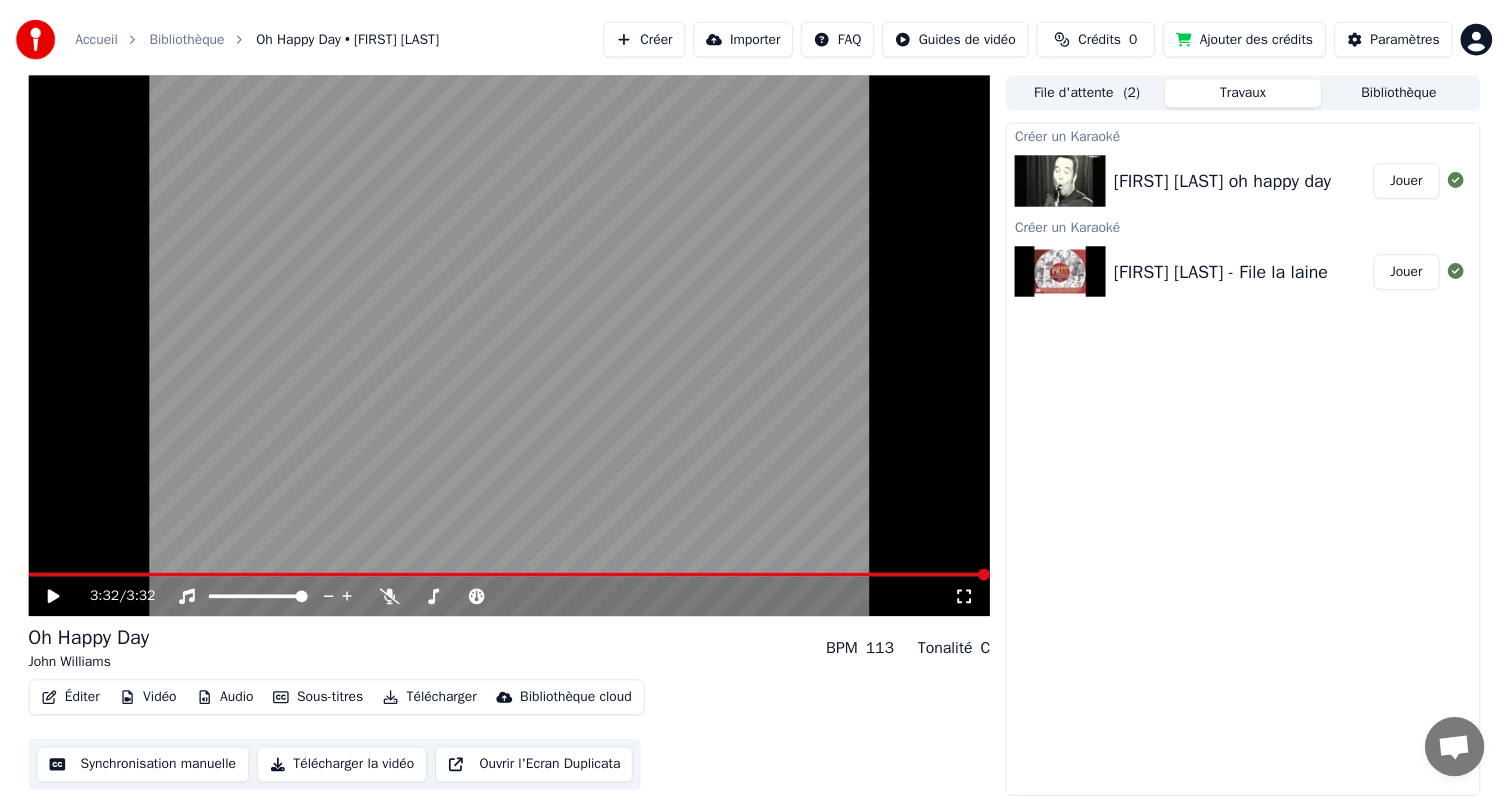 scroll, scrollTop: 0, scrollLeft: 0, axis: both 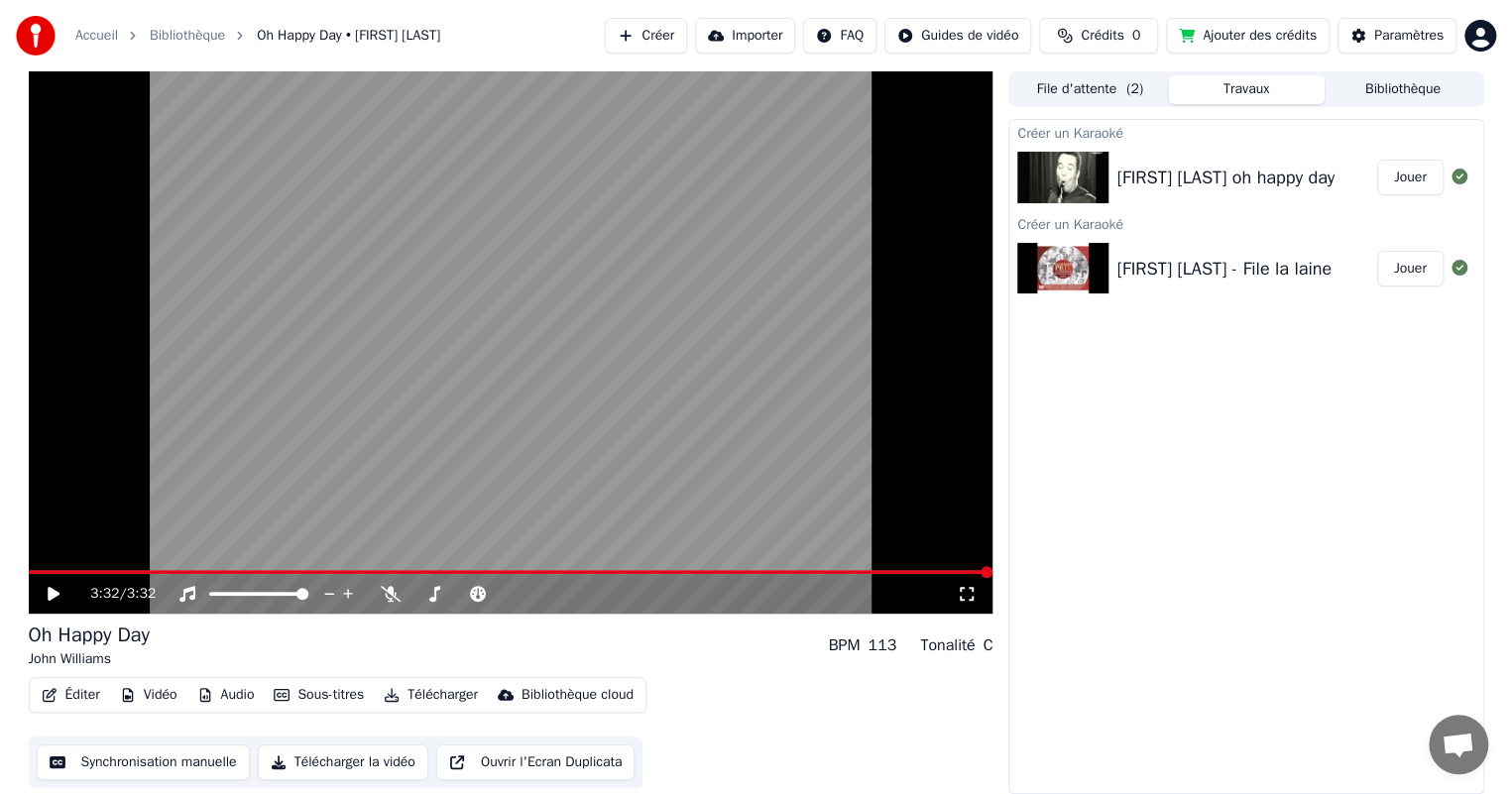 click on "[FIRST] [LAST] - File la laine Jouer" at bounding box center (1245, 269) 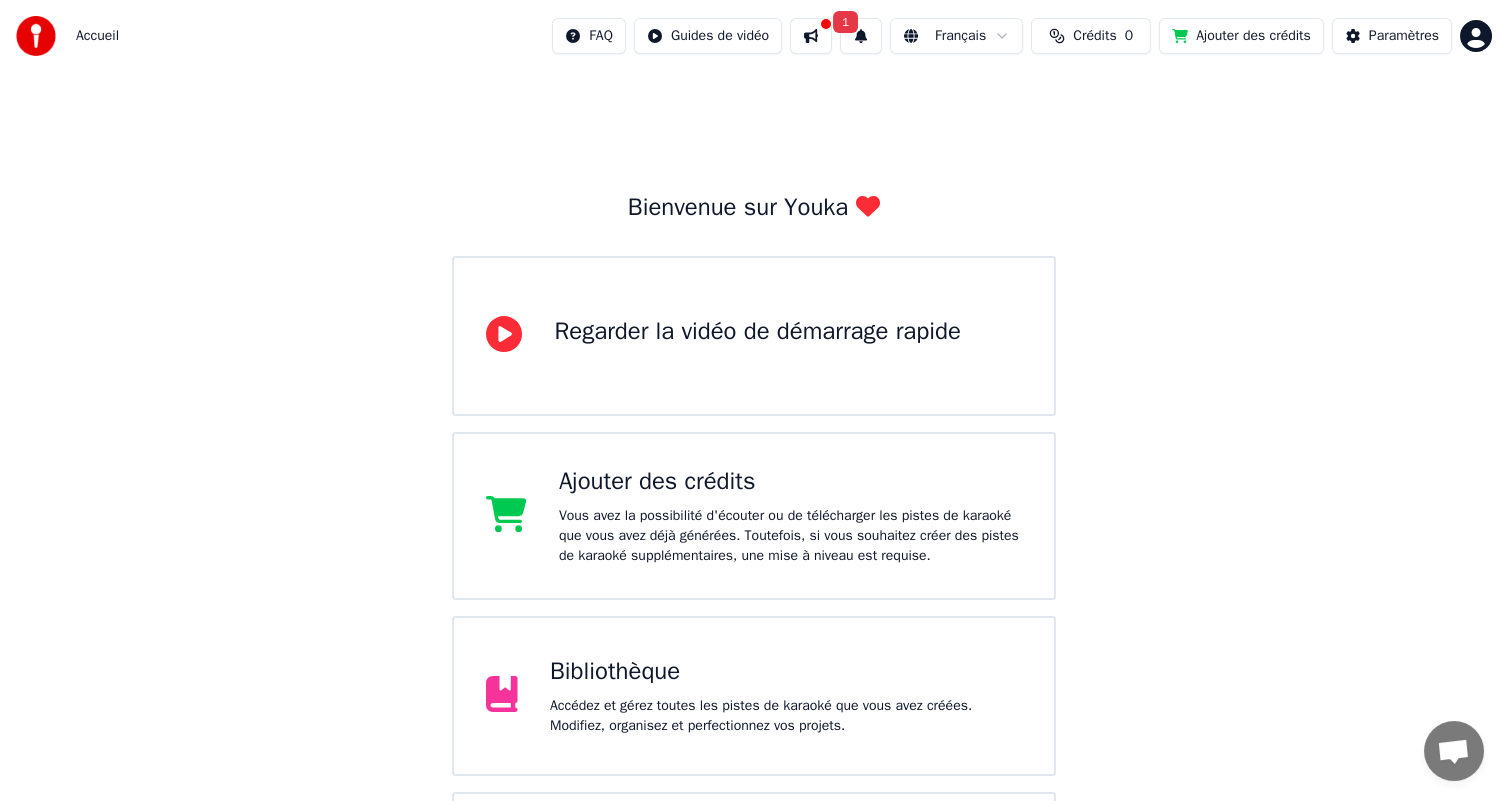 click on "1" at bounding box center [845, 22] 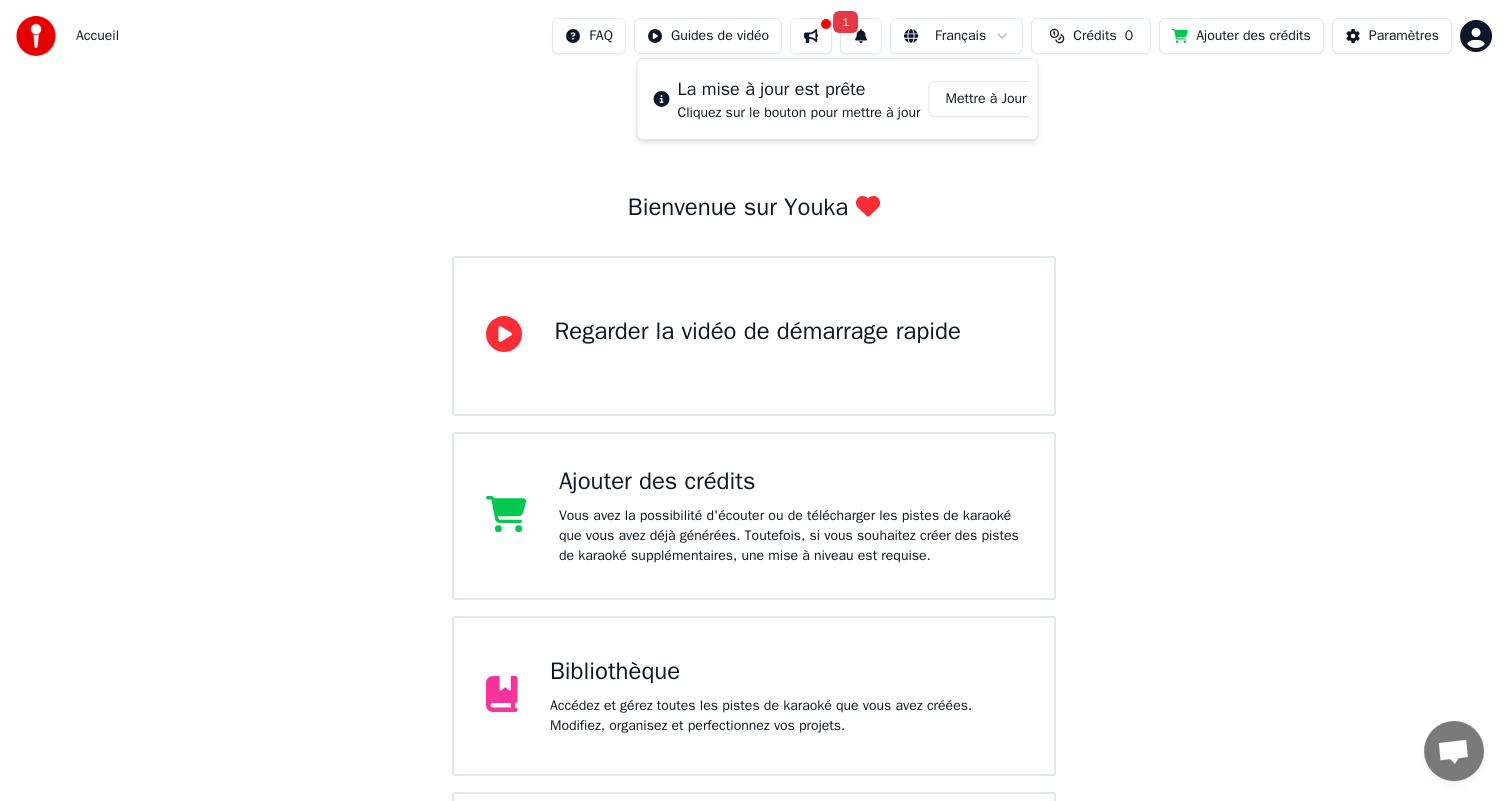 click on "Mettre à Jour" at bounding box center [985, 99] 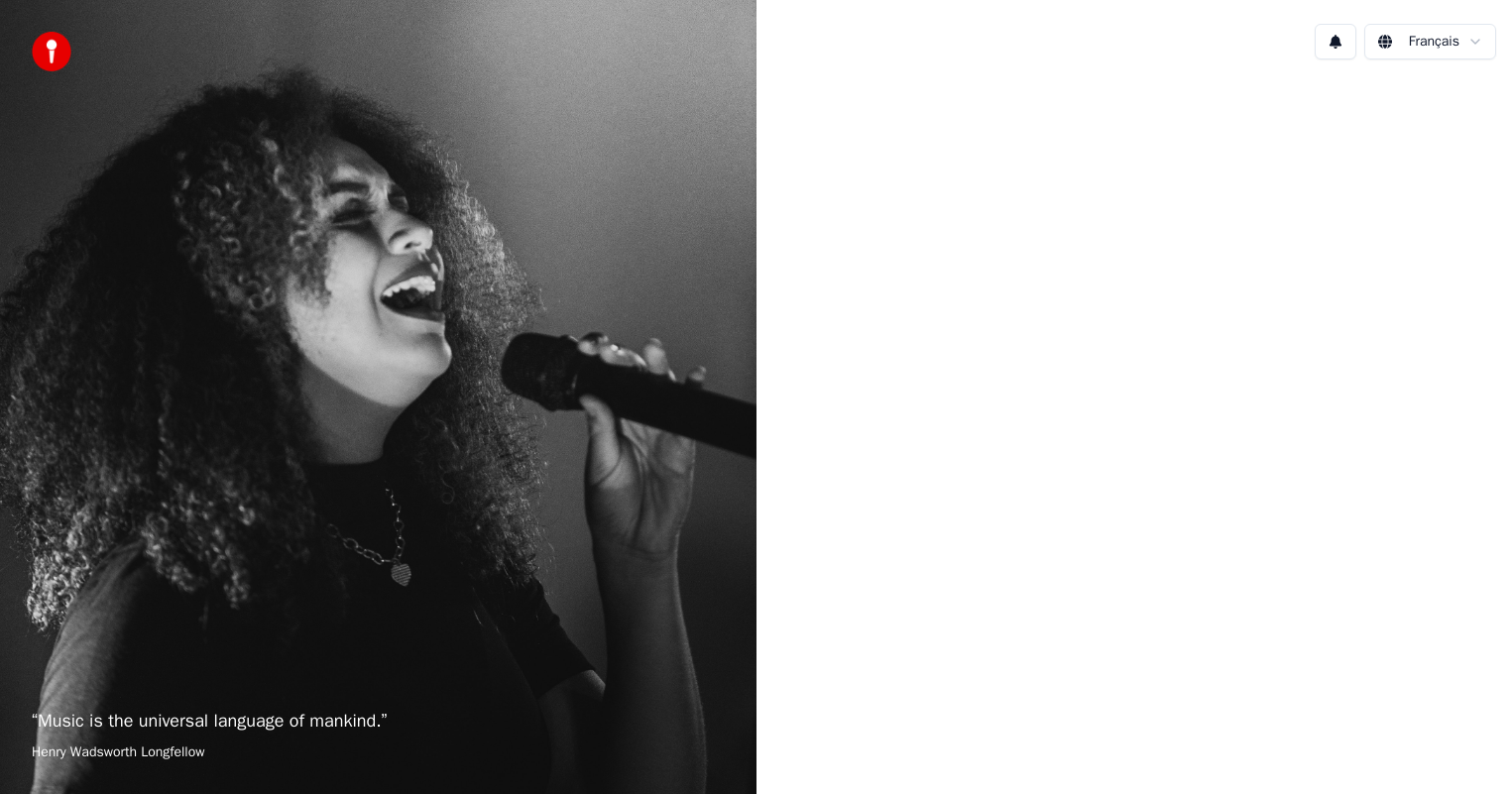 scroll, scrollTop: 0, scrollLeft: 0, axis: both 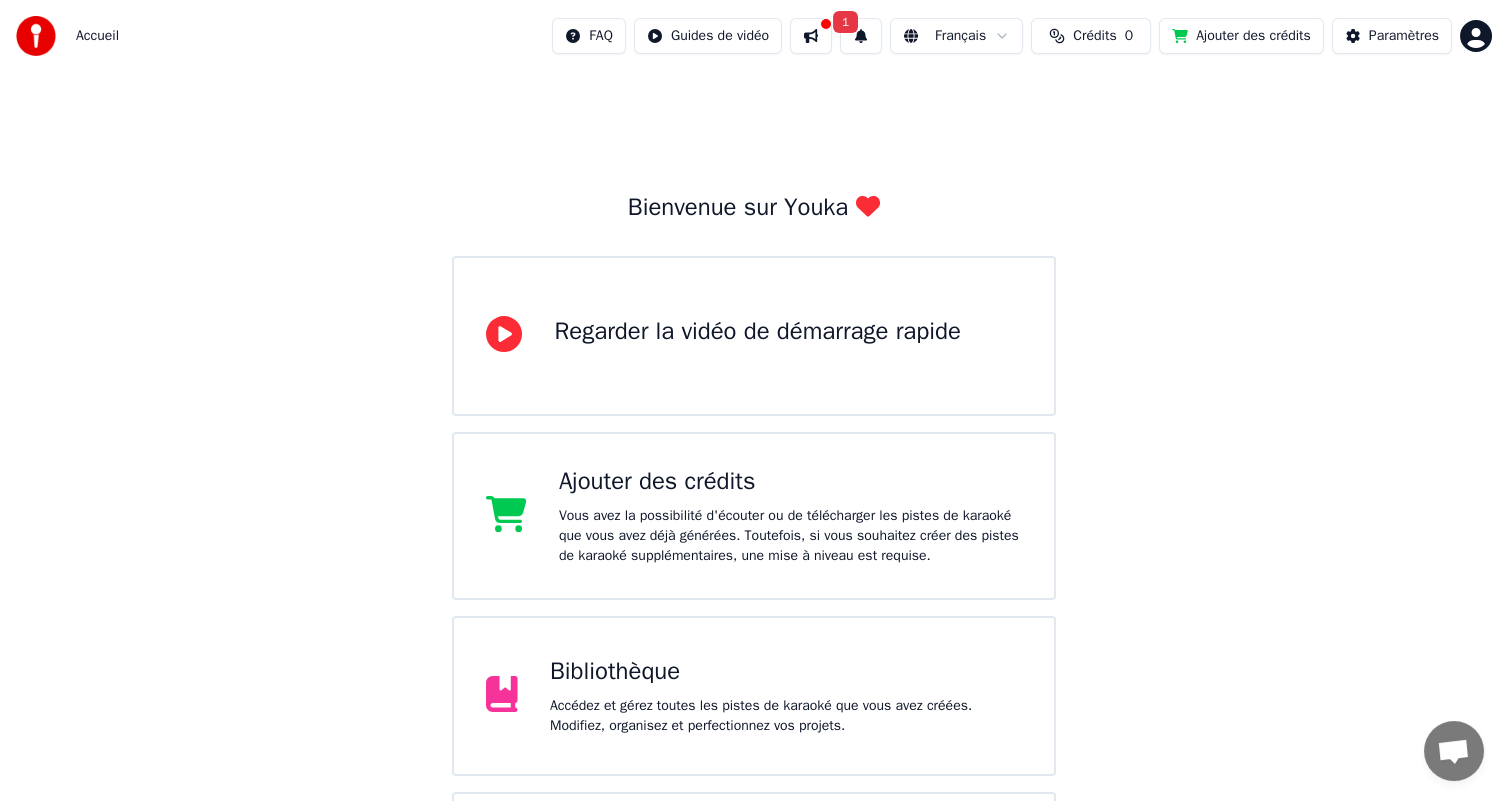 click on "Accueil FAQ Guides de vidéo 1 Français Crédits 0 Ajouter des crédits Paramètres Bienvenue sur Youka Regarder la vidéo de démarrage rapide Ajouter des crédits Vous avez la possibilité d'écouter ou de télécharger les pistes de karaoké que vous avez déjà générées. Toutefois, si vous souhaitez créer des pistes de karaoké supplémentaires, une mise à niveau est requise. Bibliothèque Accédez et gérez toutes les pistes de karaoké que vous avez créées. Modifiez, organisez et perfectionnez vos projets. Créer un Karaoké Créez un karaoké à partir de fichiers audio ou vidéo (MP3, MP4 et plus), ou collez une URL pour générer instantanément une vidéo de karaoké avec des paroles synchronisées. Veuillez mettre à jour vers la dernière version Votre version de Youka est obsolète. Veuillez sauvegarder votre bibliothèque et vos paramètres (Paramètres > Zone dangereuse > Exporter paramètres) et mettre à jour vers la dernière version pour continuer à utiliser Youka." at bounding box center (754, 598) 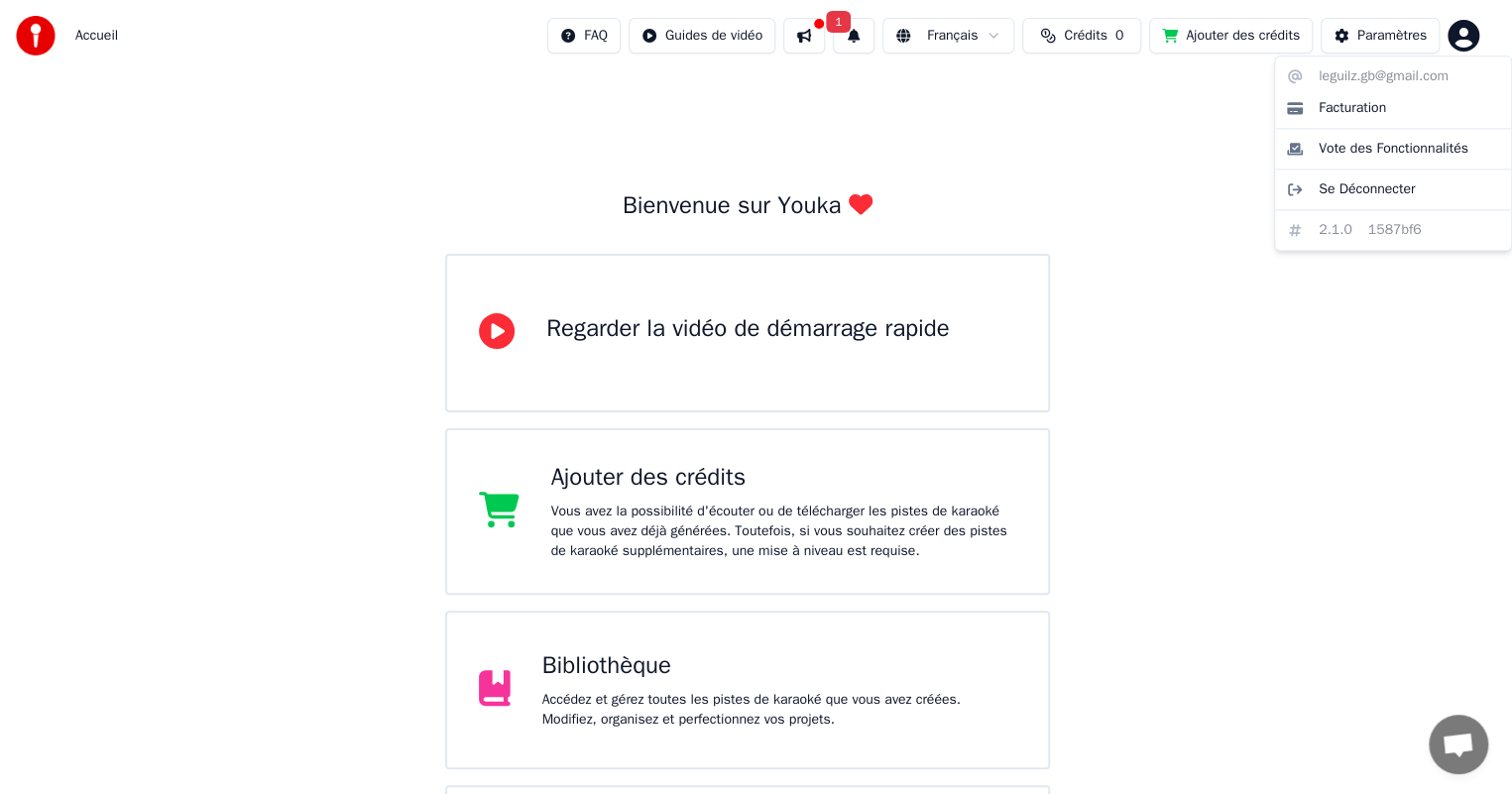 click on "Accueil FAQ Guides de vidéo 1 Français Crédits 0 Ajouter des crédits Paramètres Bienvenue sur Youka Regarder la vidéo de démarrage rapide Ajouter des crédits Vous avez la possibilité d'écouter ou de télécharger les pistes de karaoké que vous avez déjà générées. Toutefois, si vous souhaitez créer des pistes de karaoké supplémentaires, une mise à niveau est requise. Bibliothèque Accédez et gérez toutes les pistes de karaoké que vous avez créées. Modifiez, organisez et perfectionnez vos projets. Créer un Karaoké Créez un karaoké à partir de fichiers audio ou vidéo (MP3, MP4 et plus), ou collez une URL pour générer instantanément une vidéo de karaoké avec des paroles synchronisées. Veuillez mettre à jour vers la dernière version Votre version de Youka est obsolète. Veuillez sauvegarder votre bibliothèque et vos paramètres (Paramètres > Zone dangereuse > Exporter paramètres) et mettre à jour vers la dernière version pour continuer à utiliser Youka. Facturation" at bounding box center (756, 567) 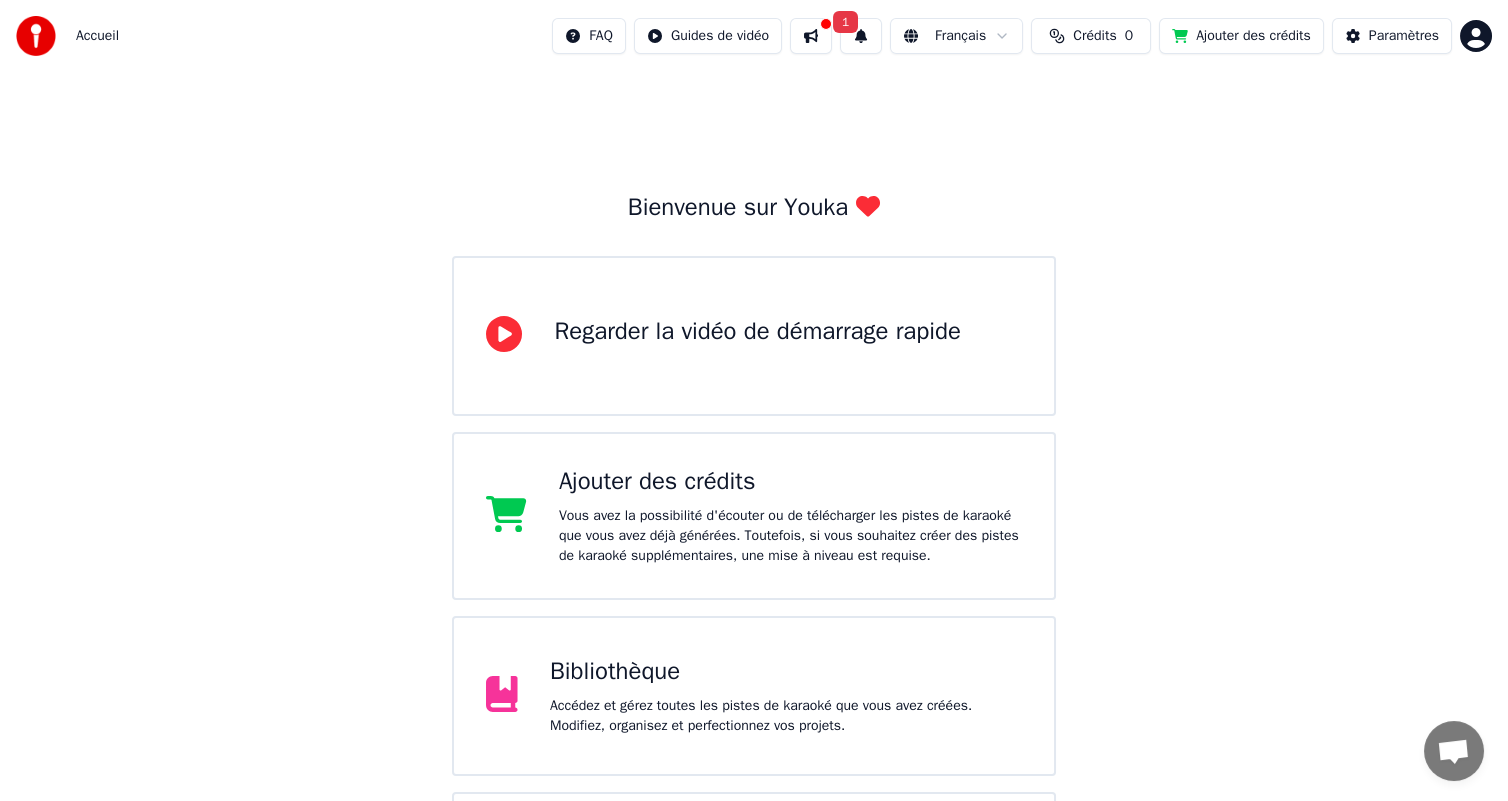 click on "Bibliothèque" at bounding box center (786, 672) 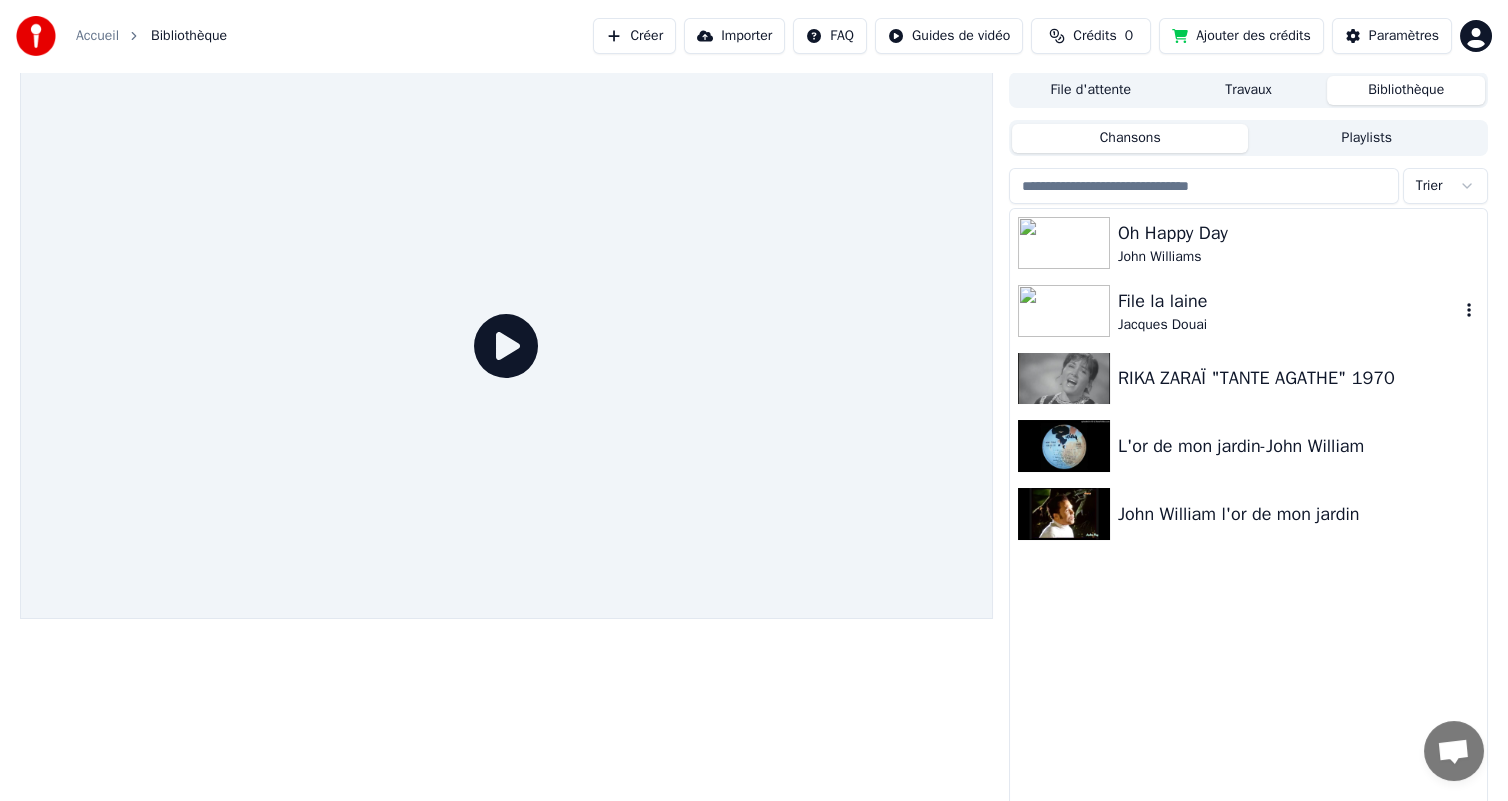 click on "File la laine" at bounding box center [1288, 301] 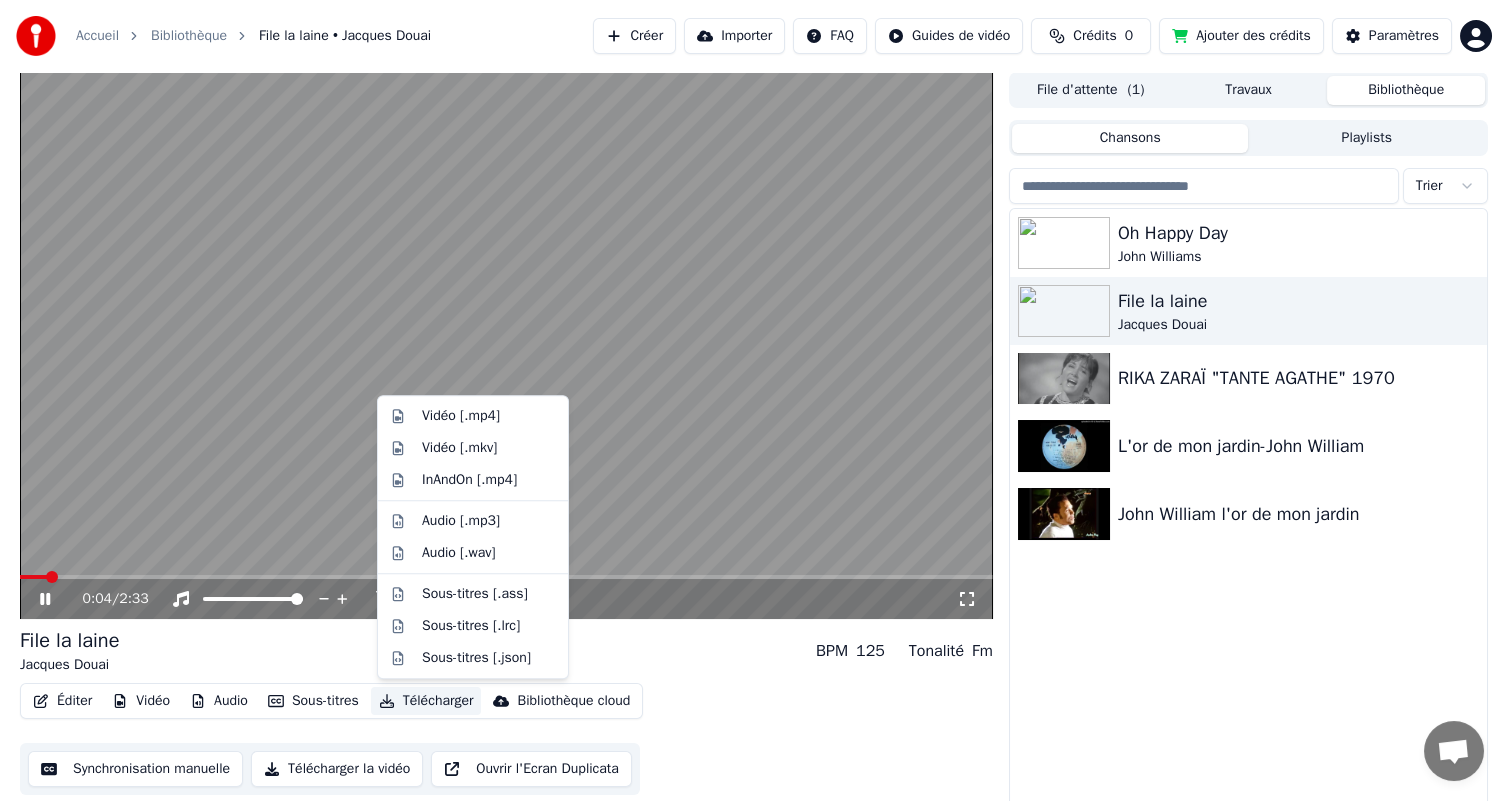 click on "Télécharger" at bounding box center (426, 701) 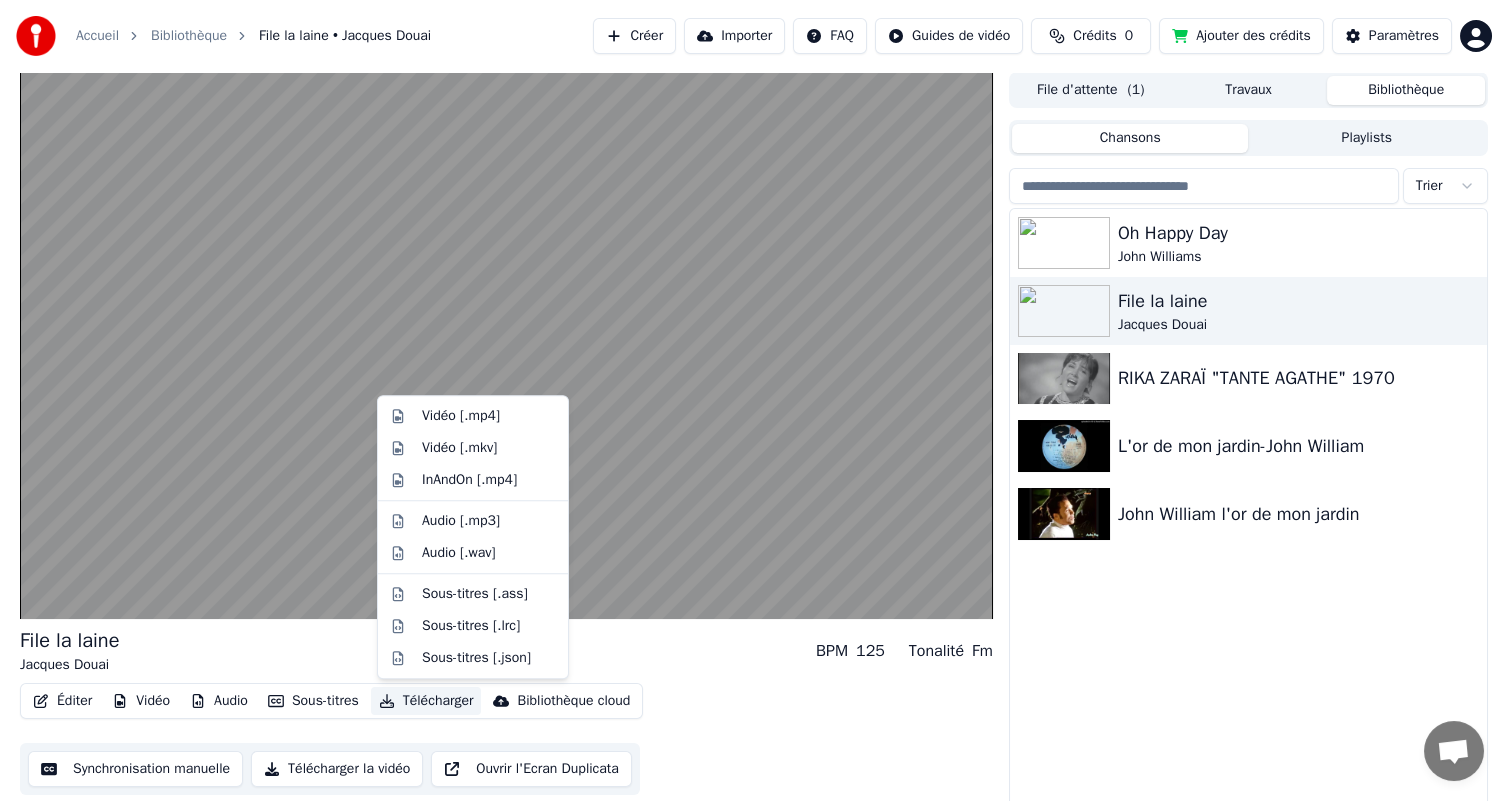 click on "Télécharger" at bounding box center (426, 701) 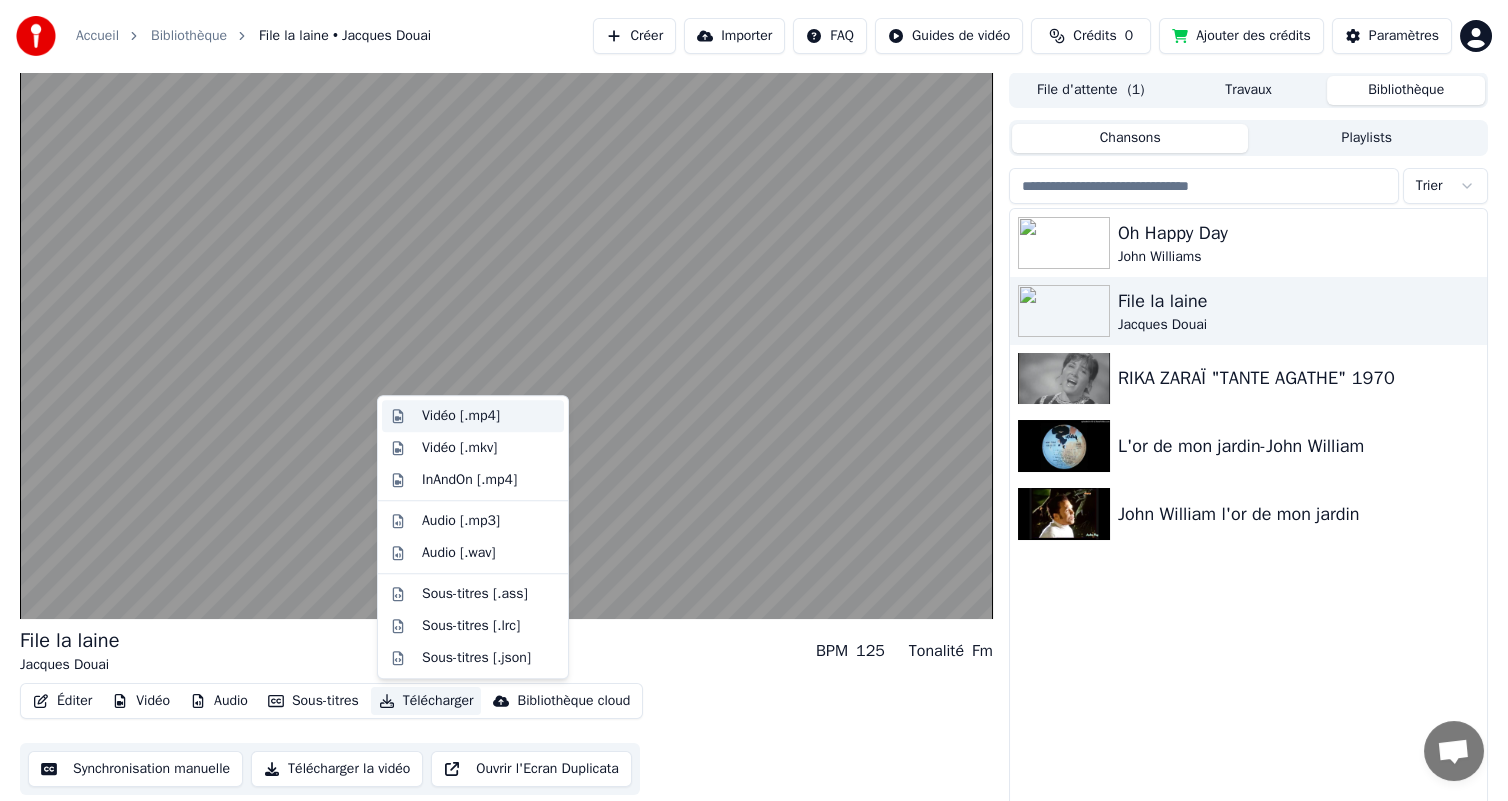 click on "Vidéo [.mp4]" at bounding box center (461, 416) 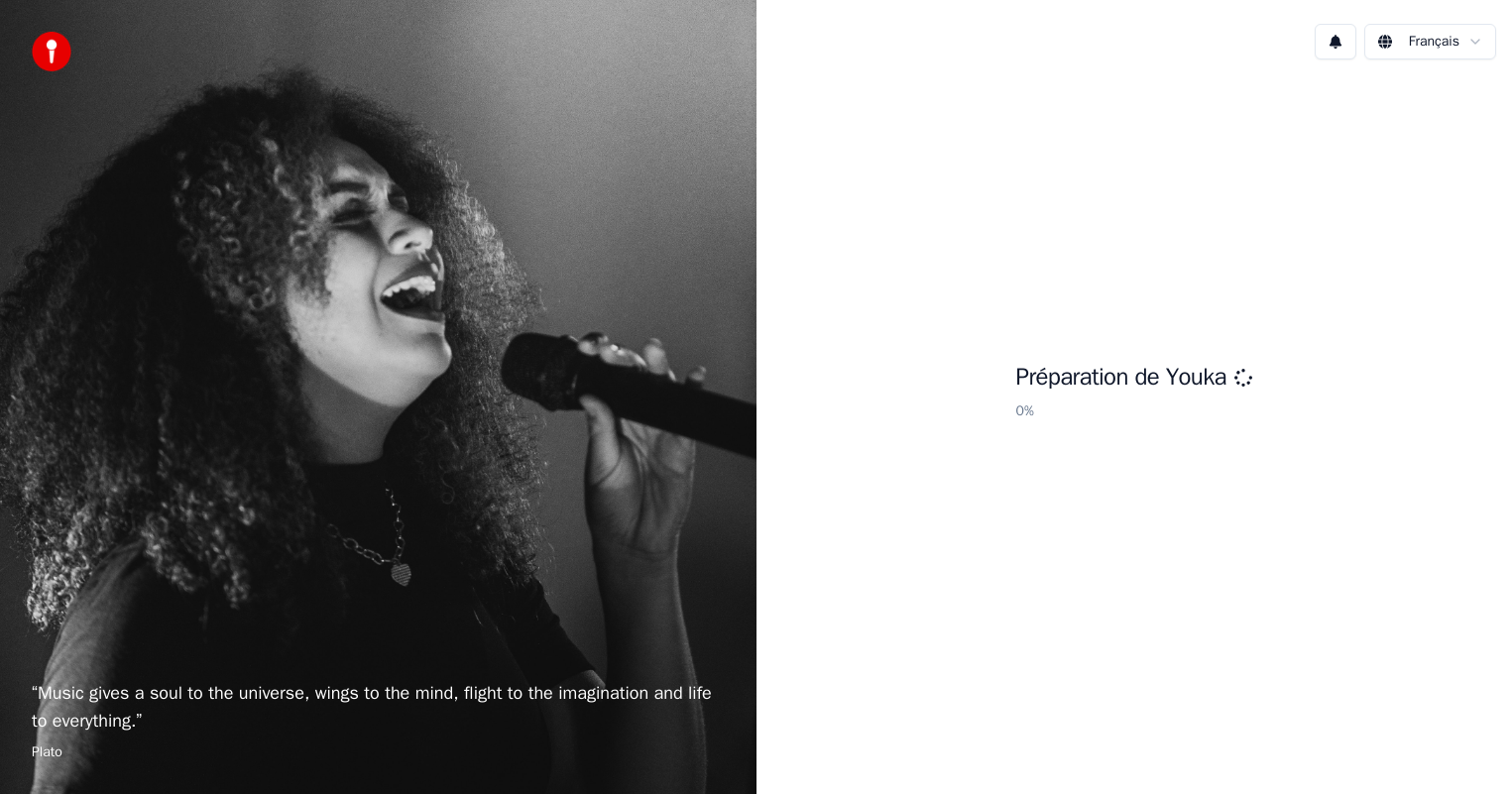 scroll, scrollTop: 0, scrollLeft: 0, axis: both 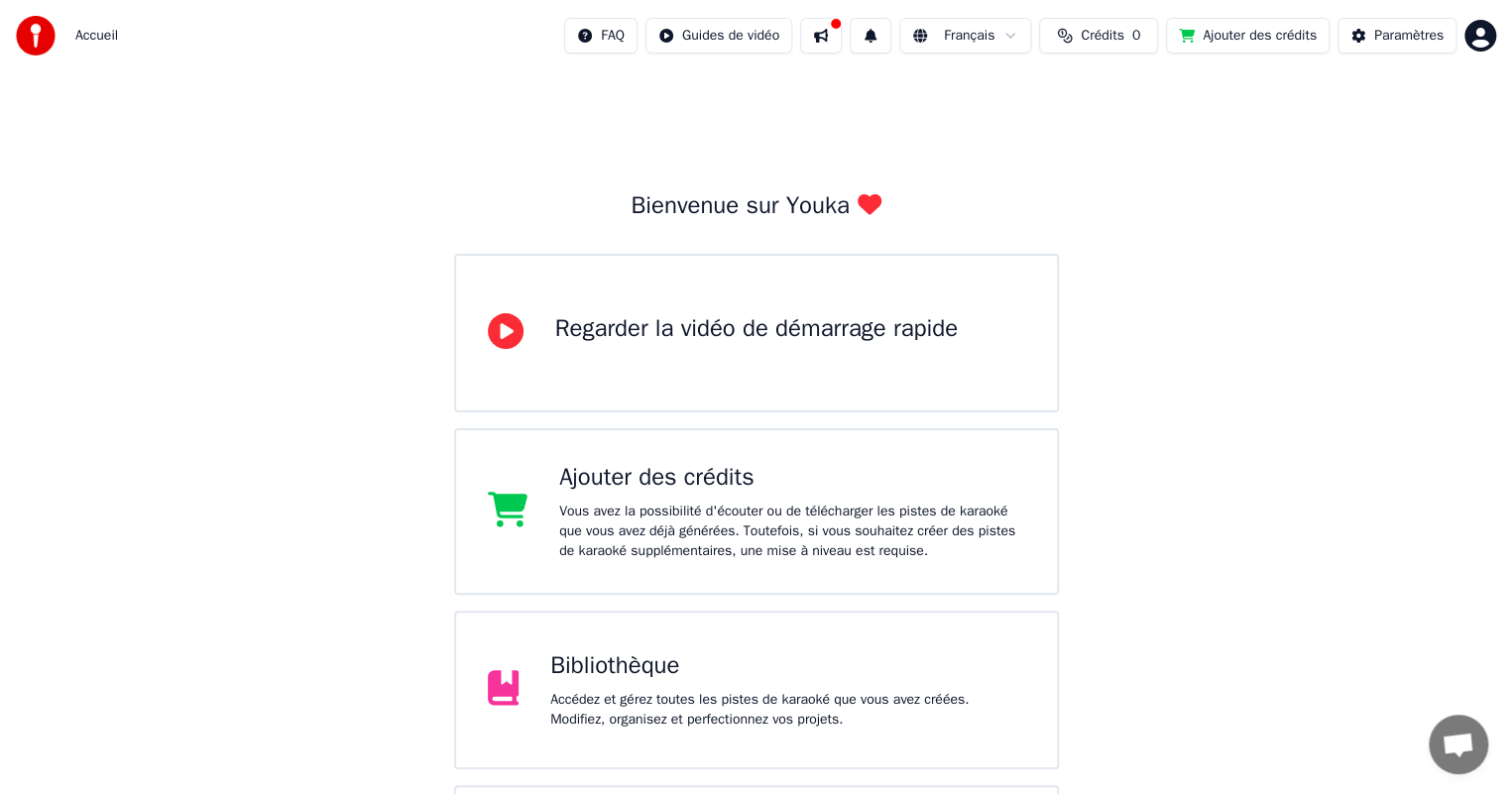 click on "Accueil FAQ Guides de vidéo Français Crédits 0 Ajouter des crédits Paramètres Bienvenue sur Youka Regarder la vidéo de démarrage rapide Ajouter des crédits Vous avez la possibilité d'écouter ou de télécharger les pistes de karaoké que vous avez déjà générées. Toutefois, si vous souhaitez créer des pistes de karaoké supplémentaires, une mise à niveau est requise. Bibliothèque Accédez et gérez toutes les pistes de karaoké que vous avez créées. Modifiez, organisez et perfectionnez vos projets. Créer un Karaoké Créez un karaoké à partir de fichiers audio ou vidéo (MP3, MP4 et plus), ou collez une URL pour générer instantanément une vidéo de karaoké avec des paroles synchronisées. Veuillez mettre à jour vers la dernière version Votre version de Youka est obsolète. Veuillez sauvegarder votre bibliothèque et vos paramètres (Paramètres > Zone dangereuse > Exporter paramètres) et mettre à jour vers la dernière version pour continuer à utiliser Youka." at bounding box center (756, 567) 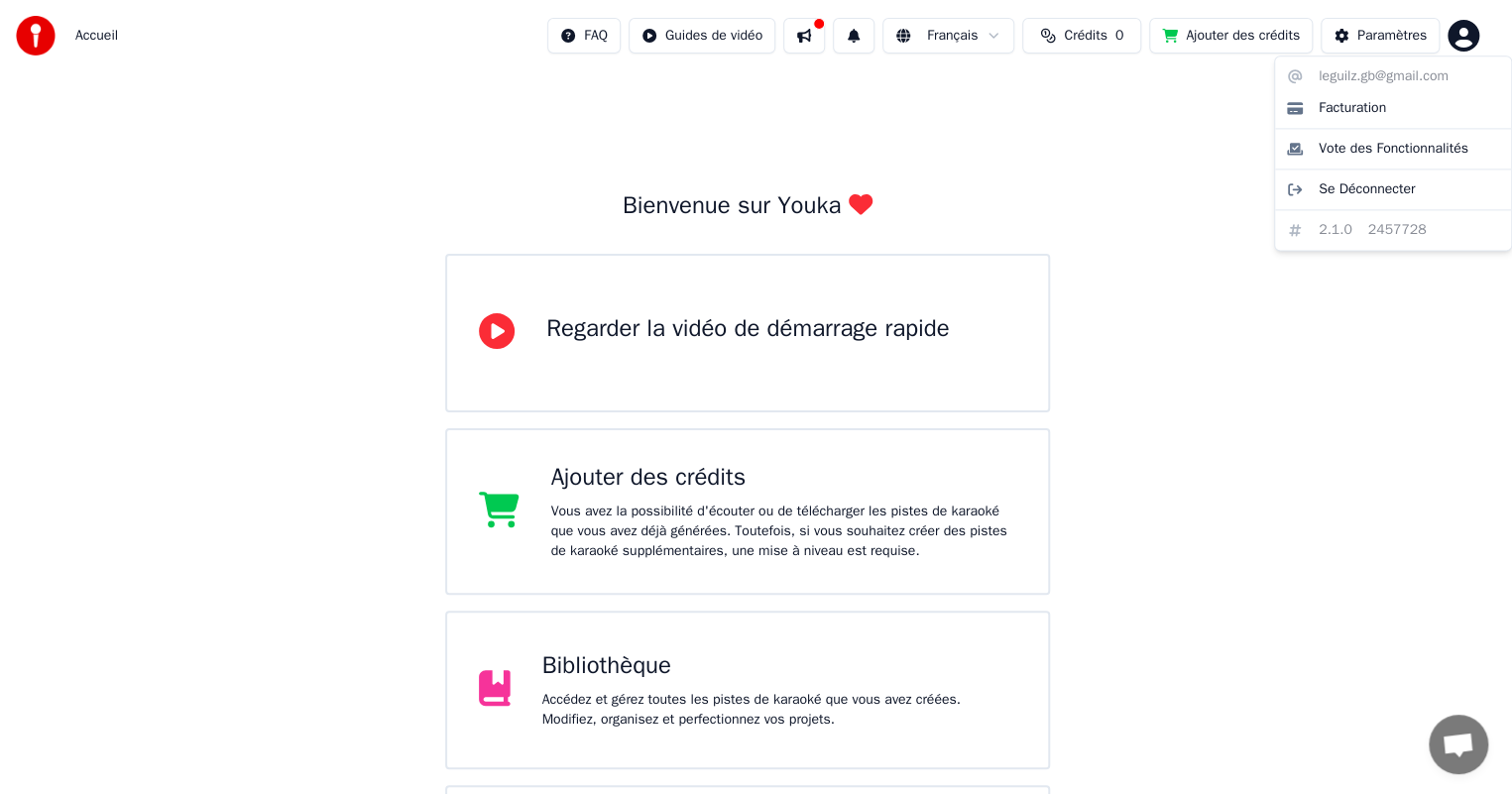click on "Accueil FAQ Guides de vidéo Français Crédits 0 Ajouter des crédits Paramètres Bienvenue sur Youka Regarder la vidéo de démarrage rapide Ajouter des crédits Vous avez la possibilité d'écouter ou de télécharger les pistes de karaoké que vous avez déjà générées. Toutefois, si vous souhaitez créer des pistes de karaoké supplémentaires, une mise à niveau est requise. Bibliothèque Accédez et gérez toutes les pistes de karaoké que vous avez créées. Modifiez, organisez et perfectionnez vos projets. Créer un Karaoké Créez un karaoké à partir de fichiers audio ou vidéo (MP3, MP4 et plus), ou collez une URL pour générer instantanément une vidéo de karaoké avec des paroles synchronisées. Veuillez mettre à jour vers la dernière version Votre version de Youka est obsolète. Veuillez sauvegarder votre bibliothèque et vos paramètres (Paramètres > Zone dangereuse > Exporter paramètres) et mettre à jour vers la dernière version pour continuer à utiliser Youka. Facturation 2.1.0" at bounding box center (756, 567) 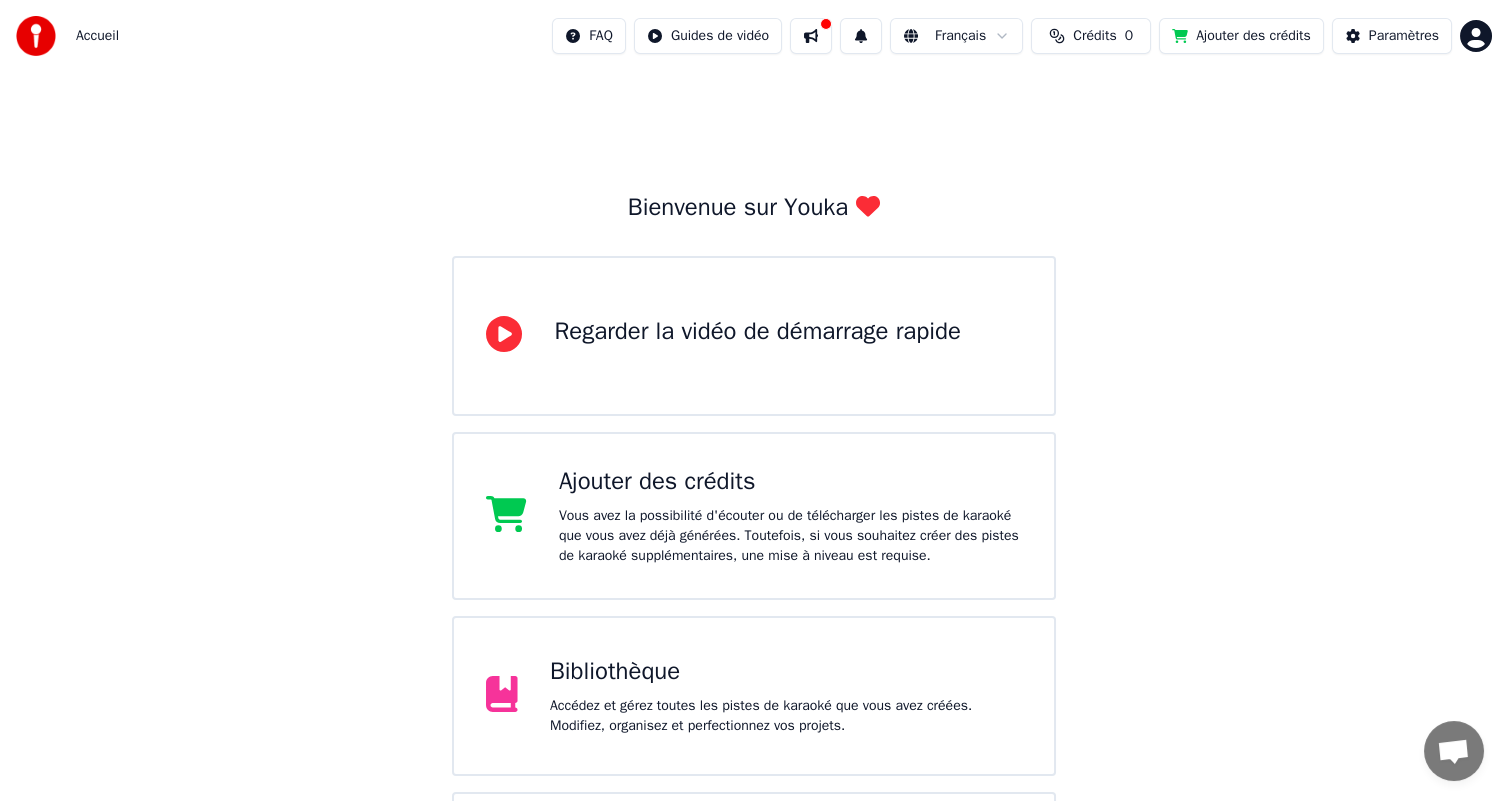 click on "Bibliothèque" at bounding box center (786, 672) 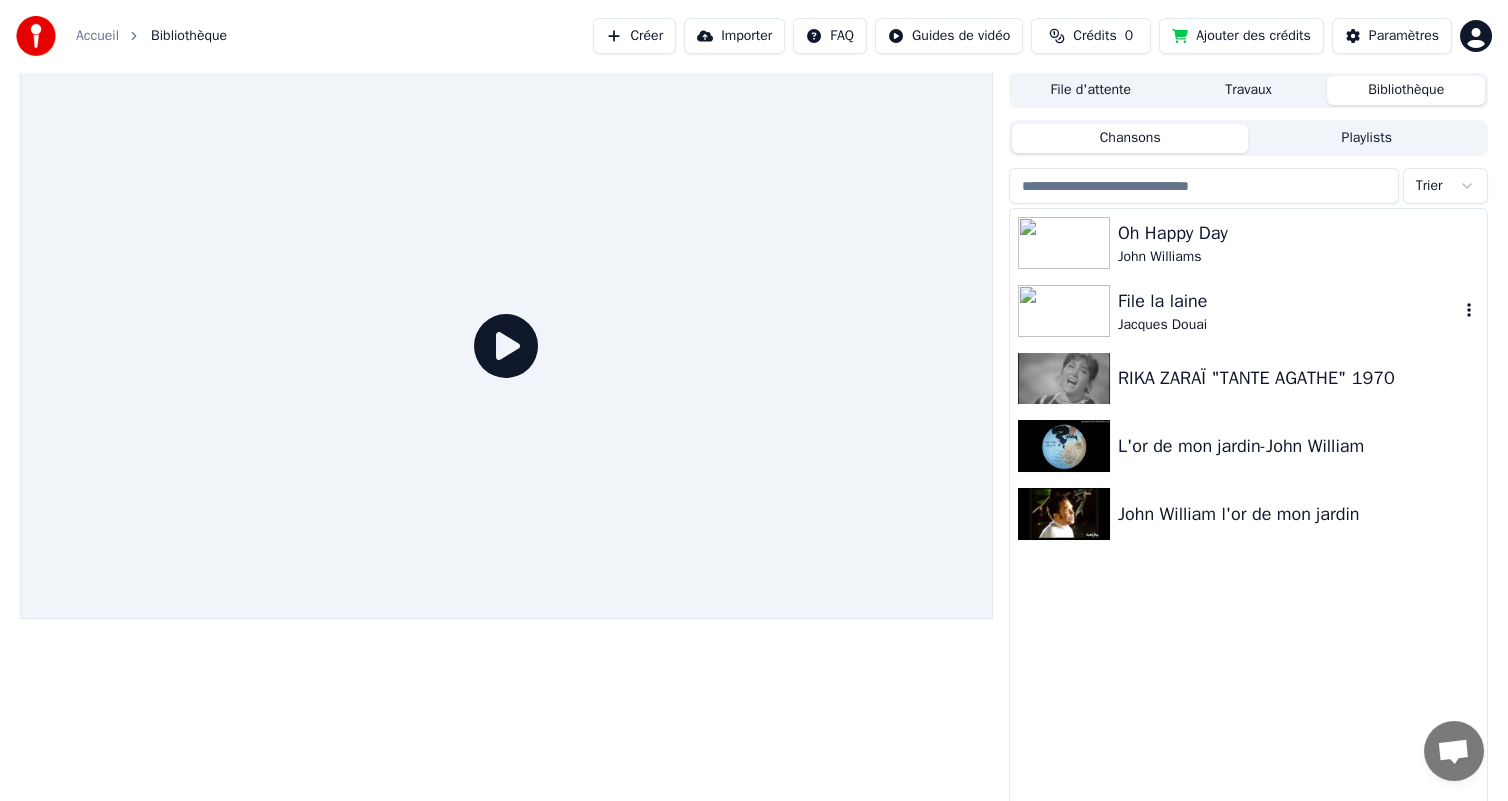 click on "File la laine" at bounding box center (1288, 301) 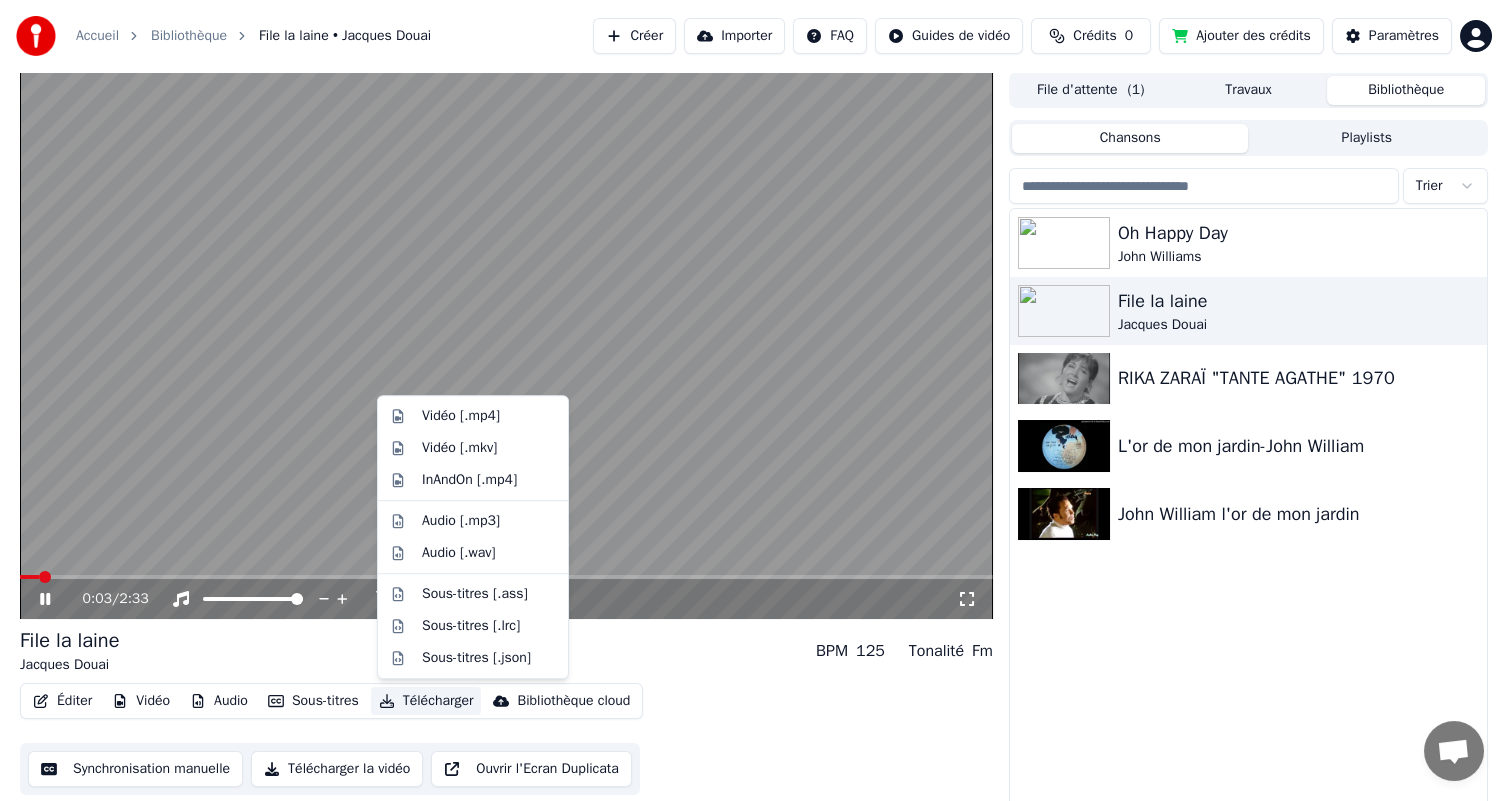 click on "Télécharger" at bounding box center (426, 701) 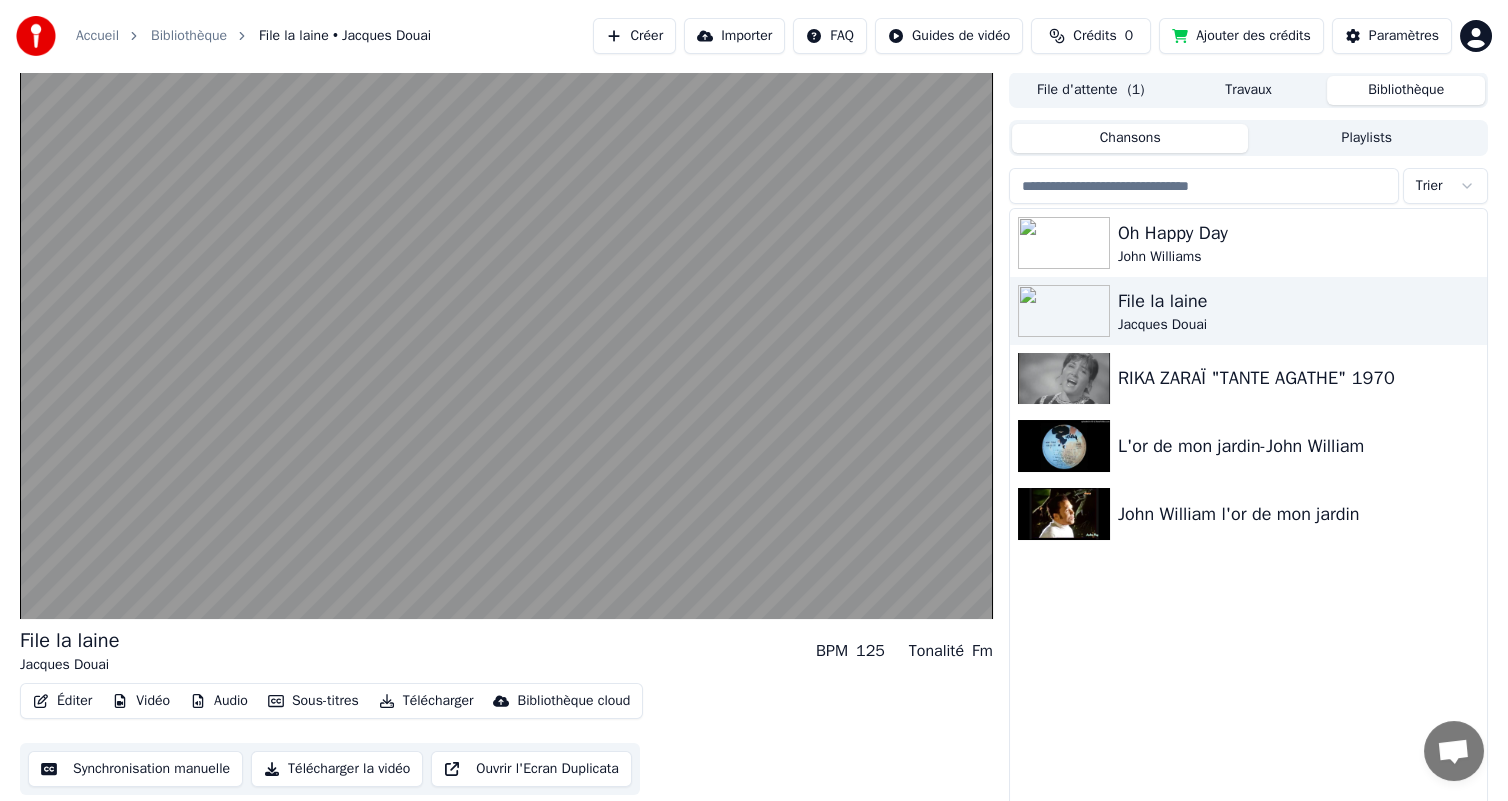click on "Télécharger la vidéo" at bounding box center [337, 769] 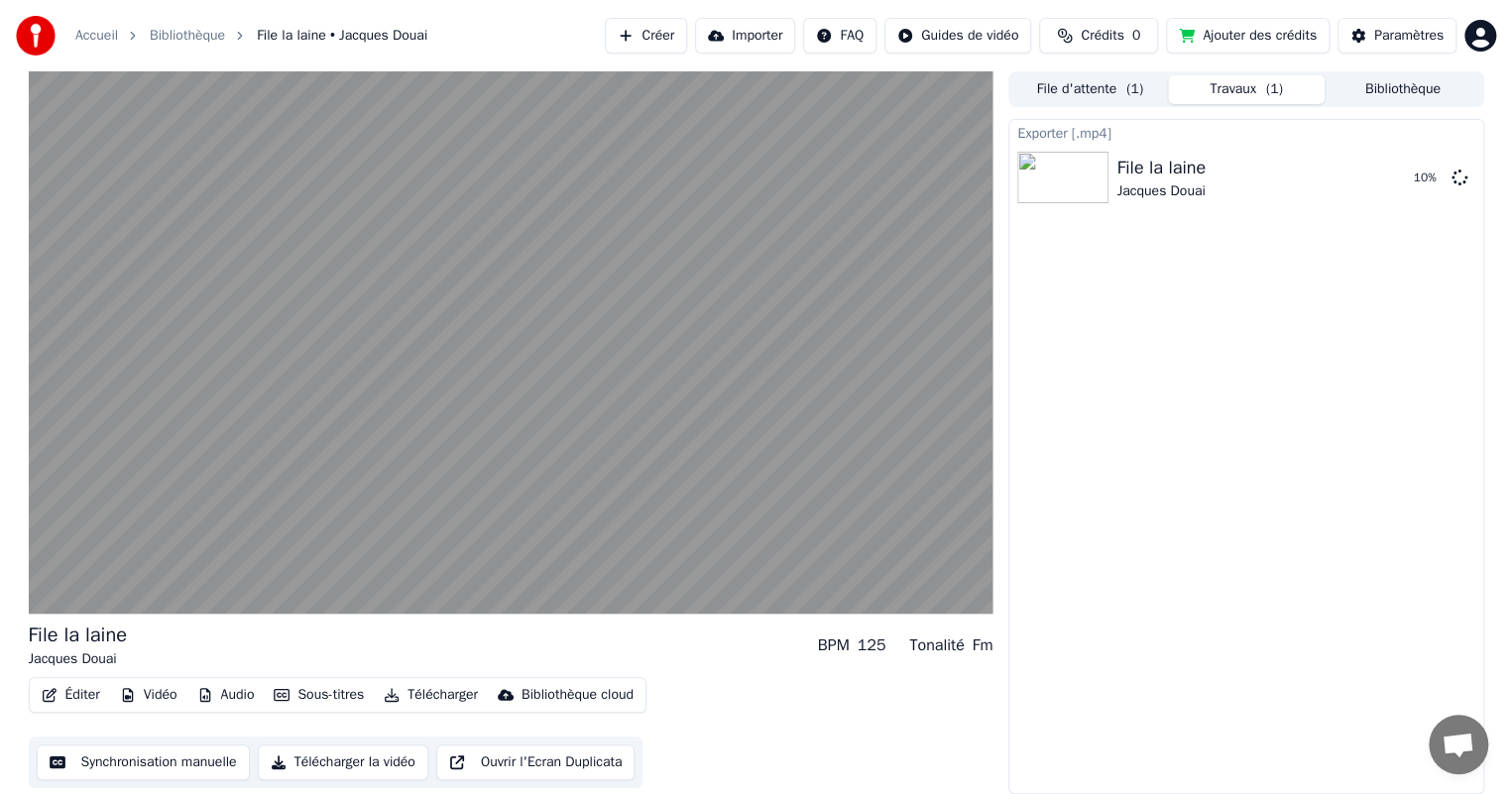click on "Télécharger la vidéo" at bounding box center (343, 762) 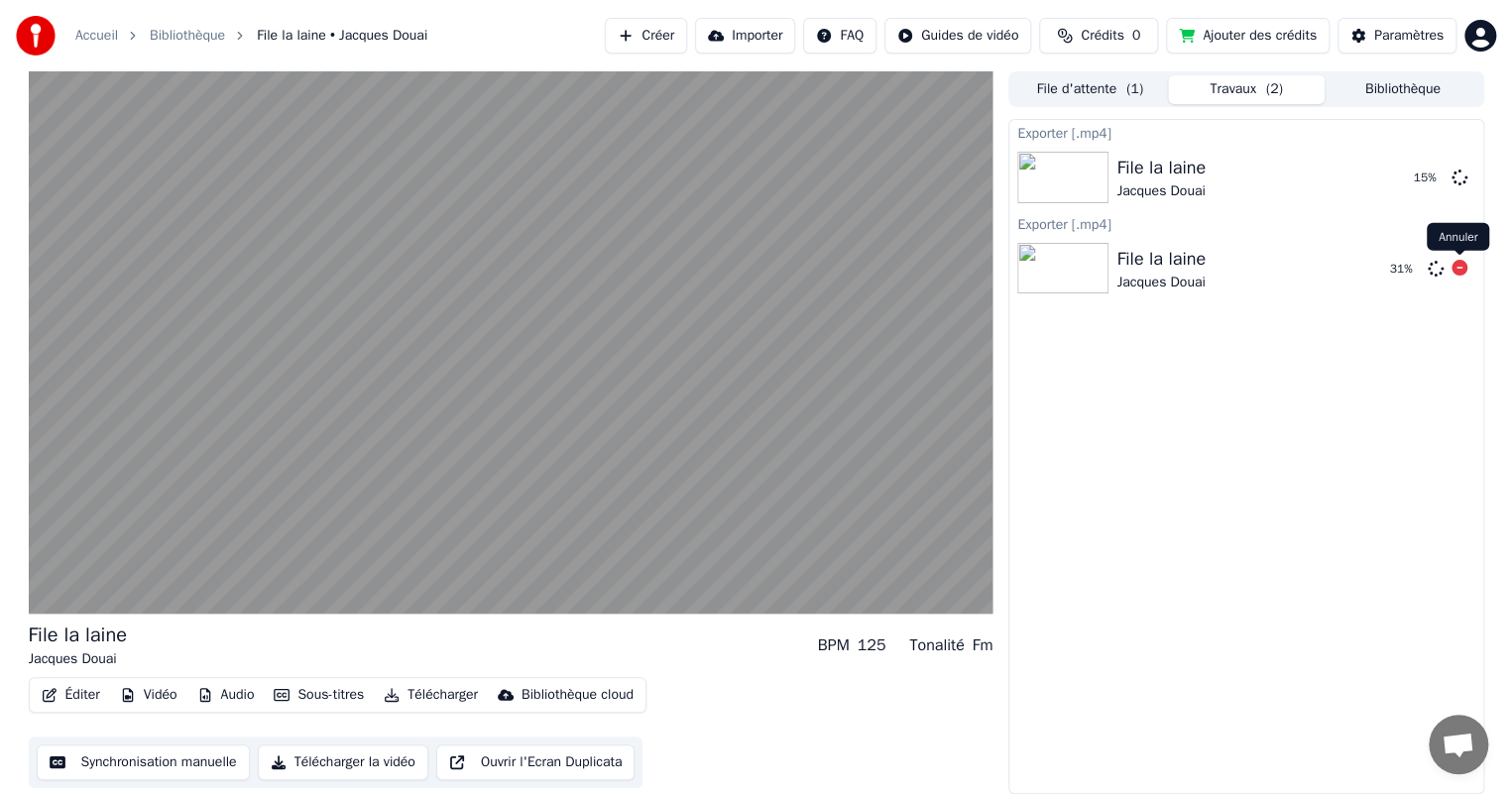 click 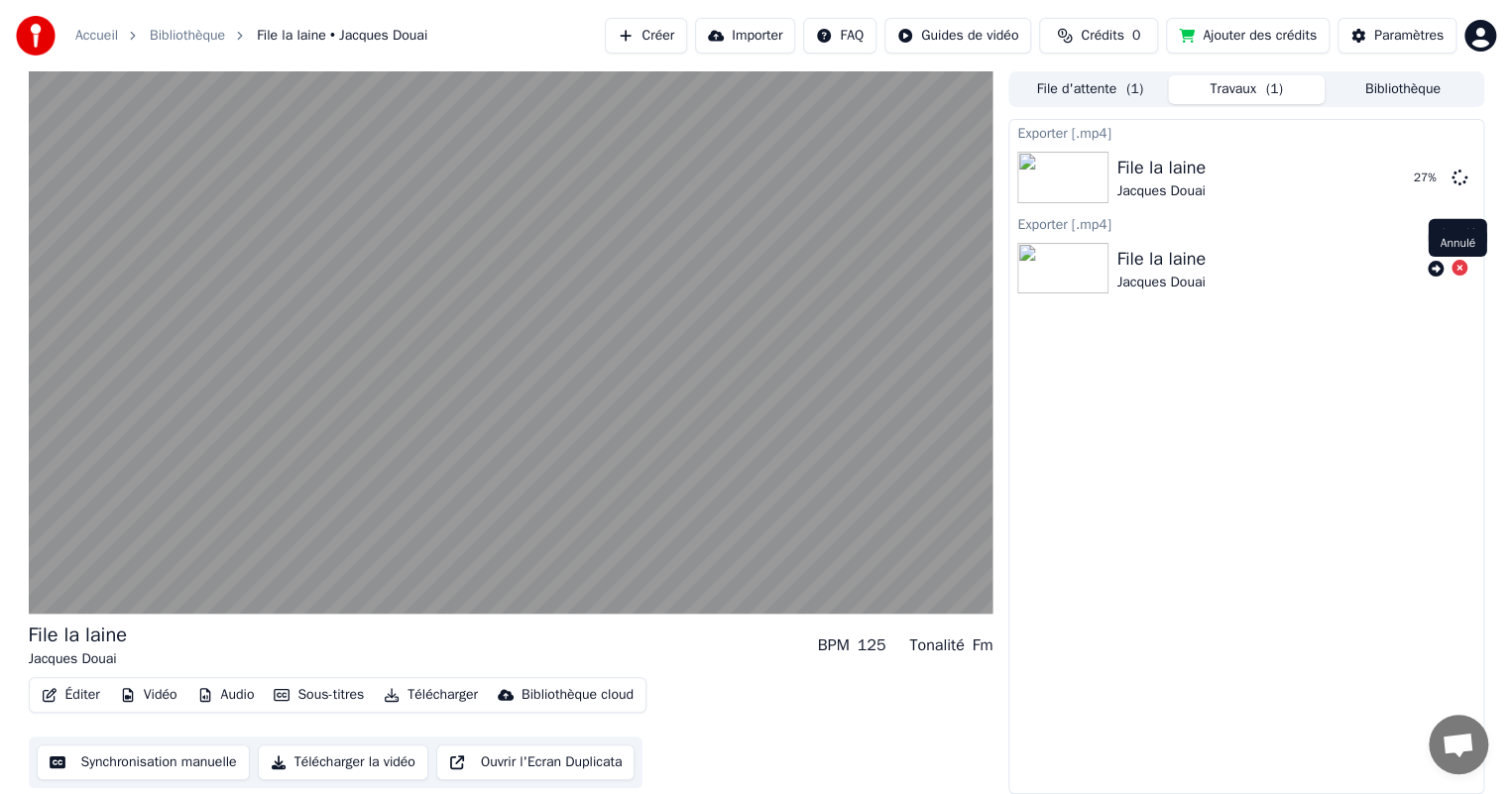 click 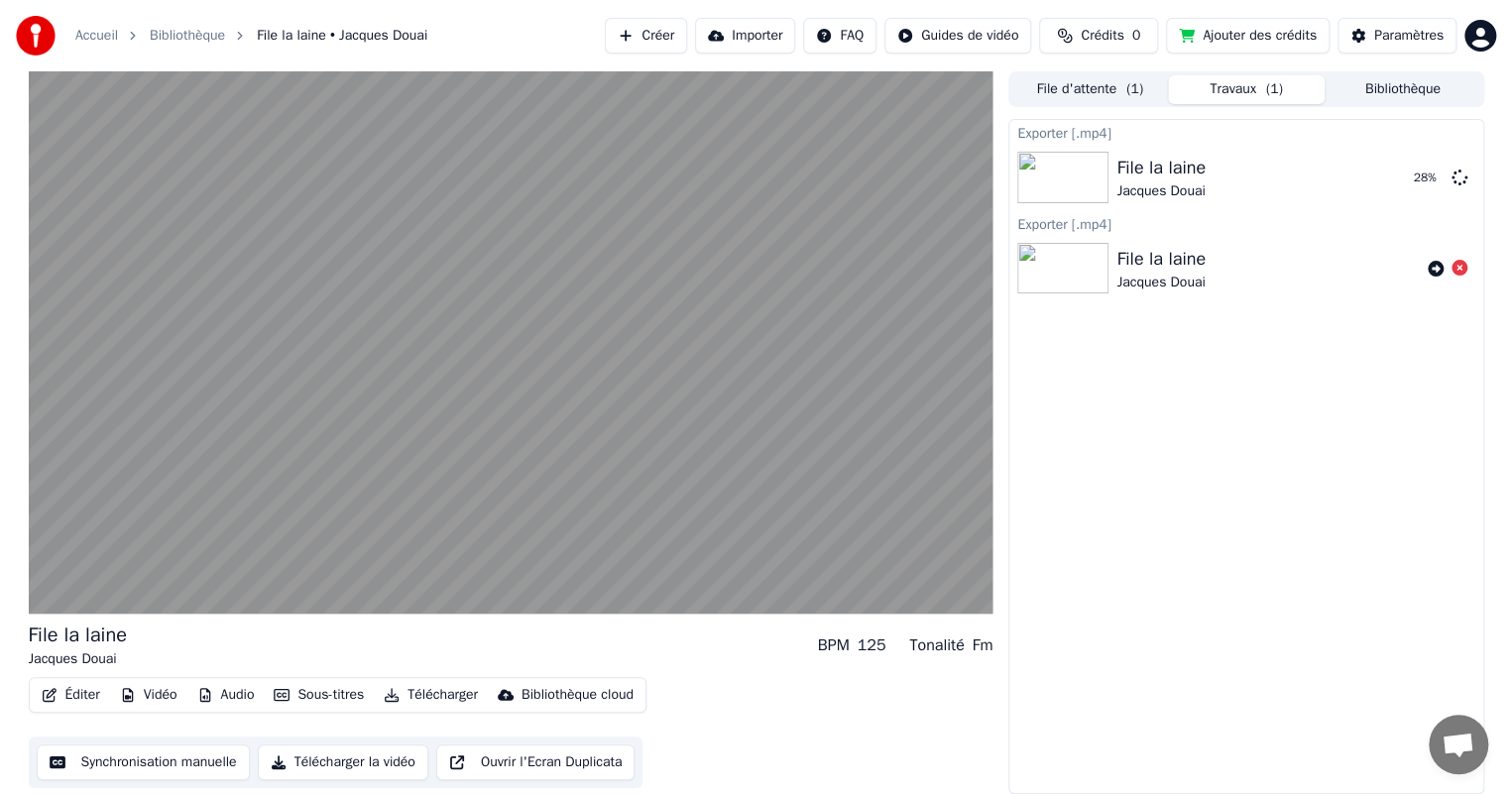 click 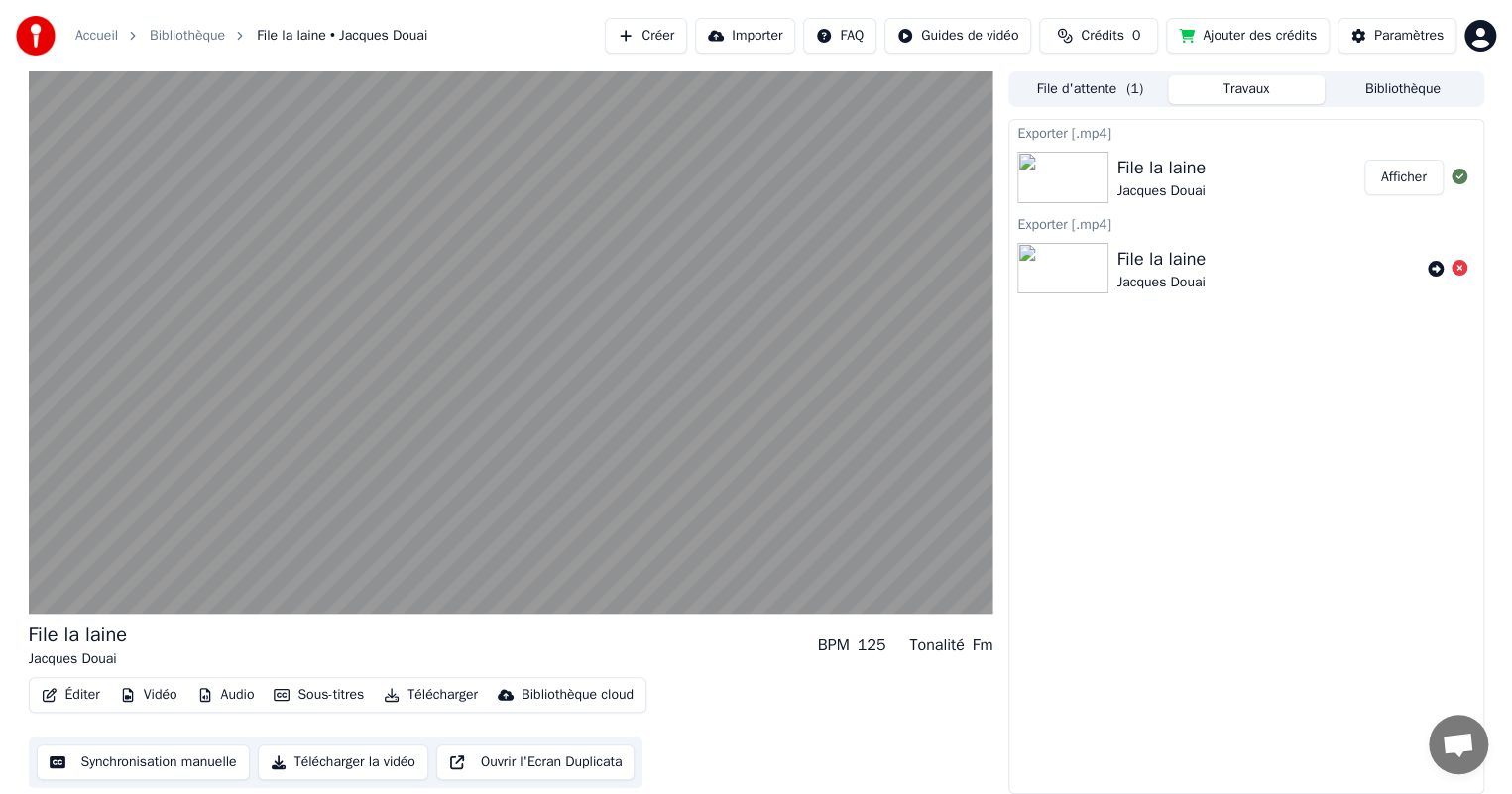 click on "Afficher" at bounding box center [1404, 177] 